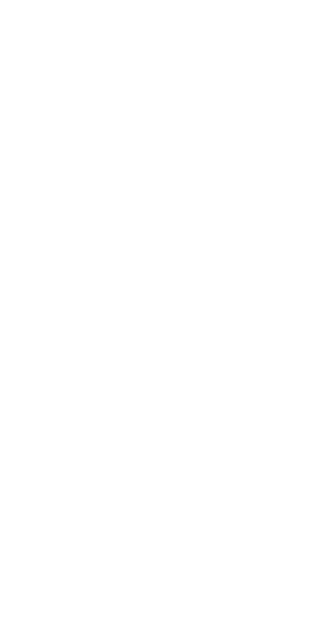 scroll, scrollTop: 0, scrollLeft: 0, axis: both 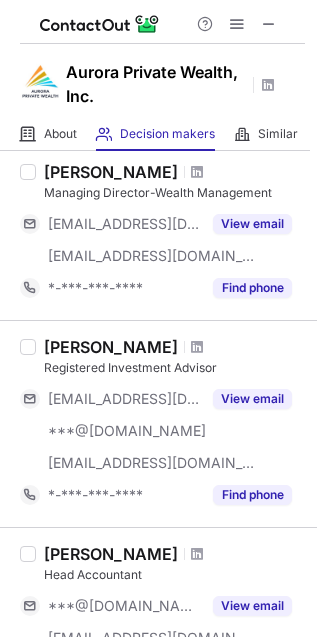 click on "Sandy Mesa" at bounding box center [111, 347] 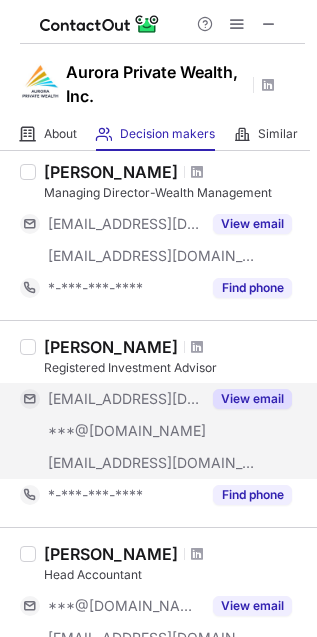 click on "View email" at bounding box center (252, 399) 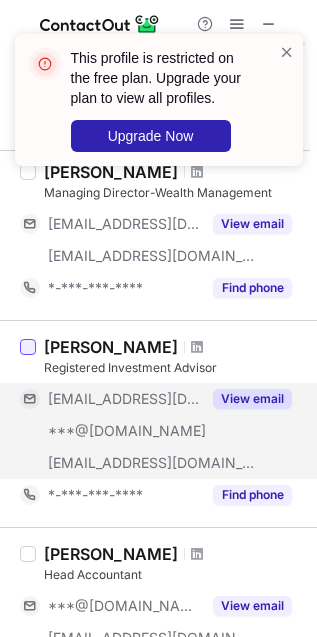click at bounding box center [28, 347] 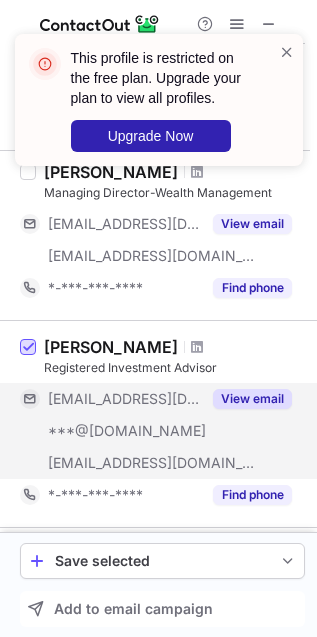 click at bounding box center (28, 348) 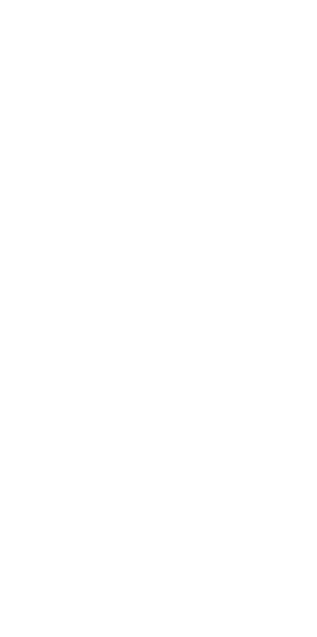 scroll, scrollTop: 0, scrollLeft: 0, axis: both 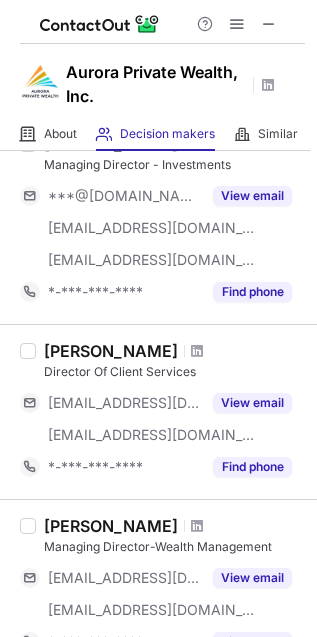 click at bounding box center (162, 22) 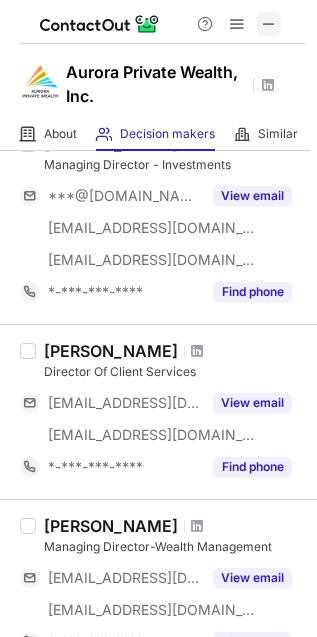click at bounding box center (269, 24) 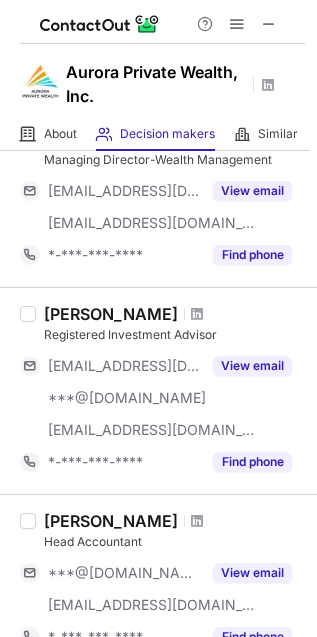 scroll, scrollTop: 717, scrollLeft: 0, axis: vertical 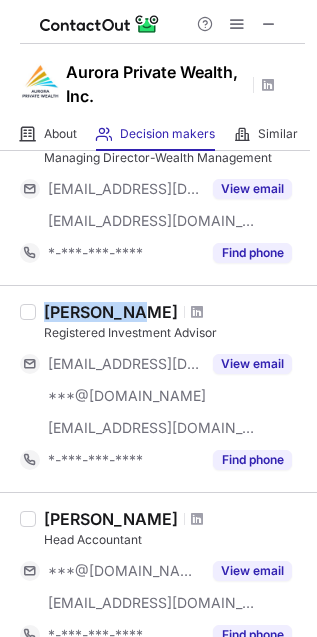 drag, startPoint x: 41, startPoint y: 310, endPoint x: 135, endPoint y: 302, distance: 94.33981 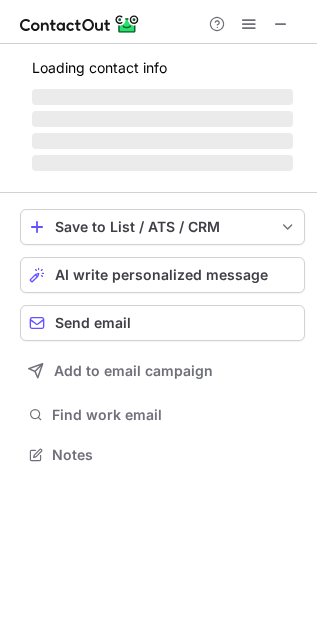 scroll, scrollTop: 11, scrollLeft: 10, axis: both 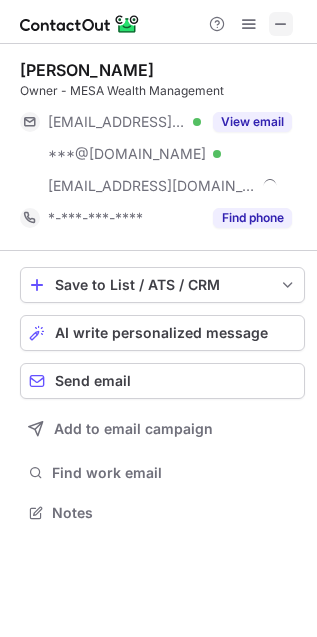 click at bounding box center (281, 24) 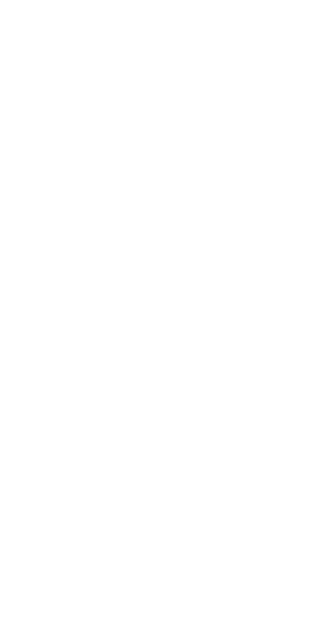 scroll, scrollTop: 0, scrollLeft: 0, axis: both 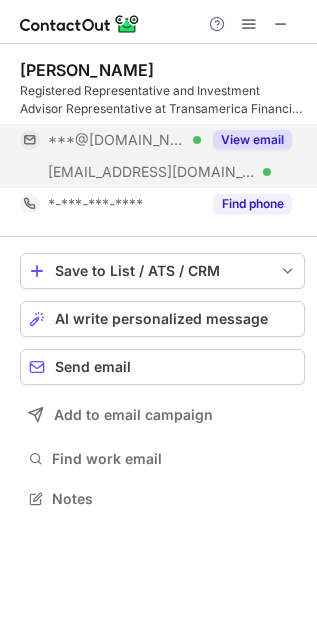 click on "View email" at bounding box center (252, 140) 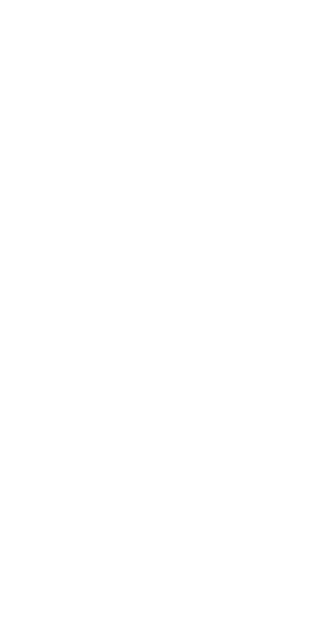 scroll, scrollTop: 0, scrollLeft: 0, axis: both 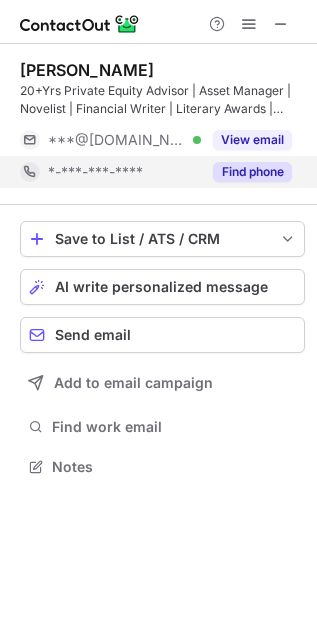 click on "Find phone" at bounding box center (252, 172) 